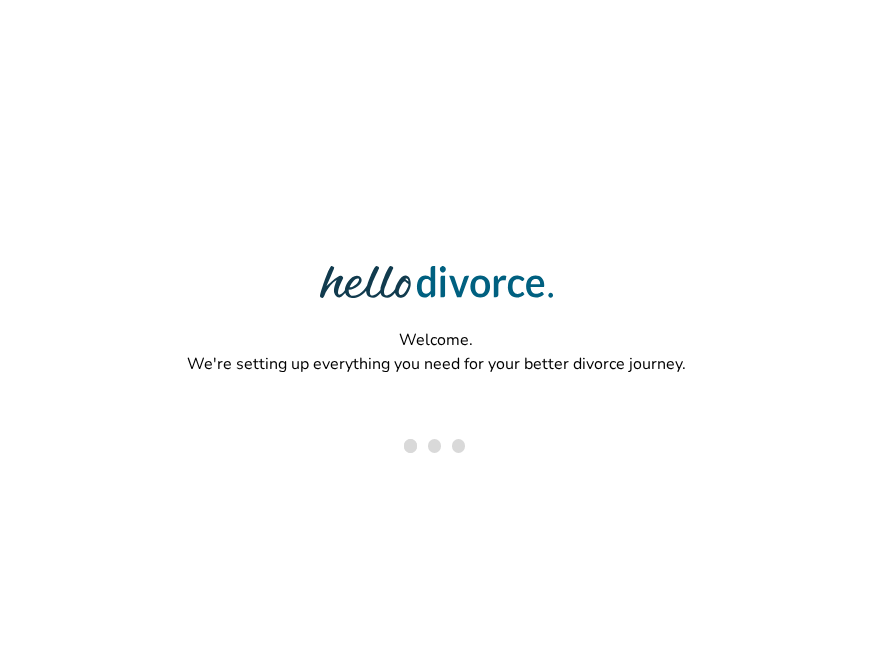 scroll, scrollTop: 0, scrollLeft: 0, axis: both 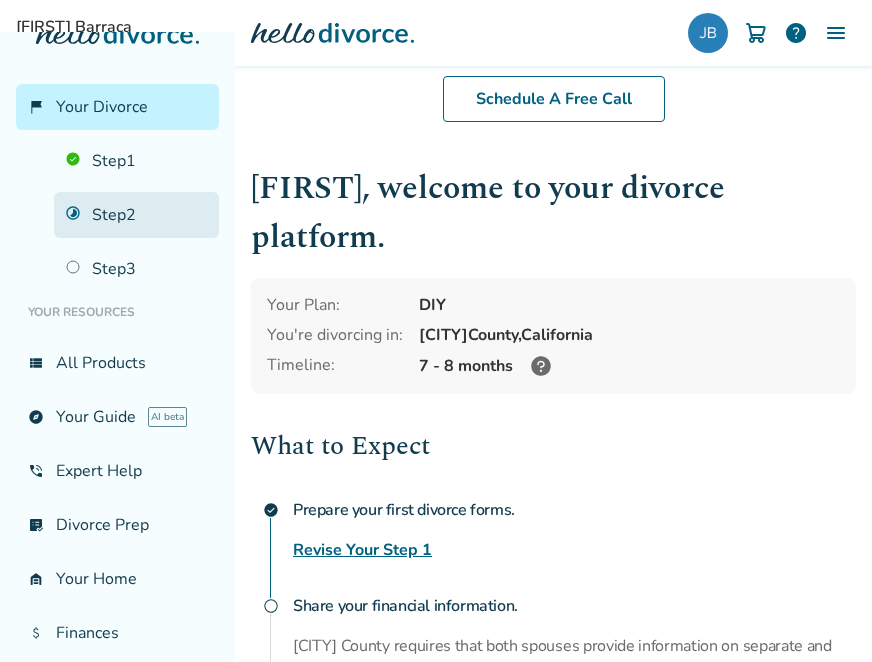 click on "Step  2" at bounding box center [136, 215] 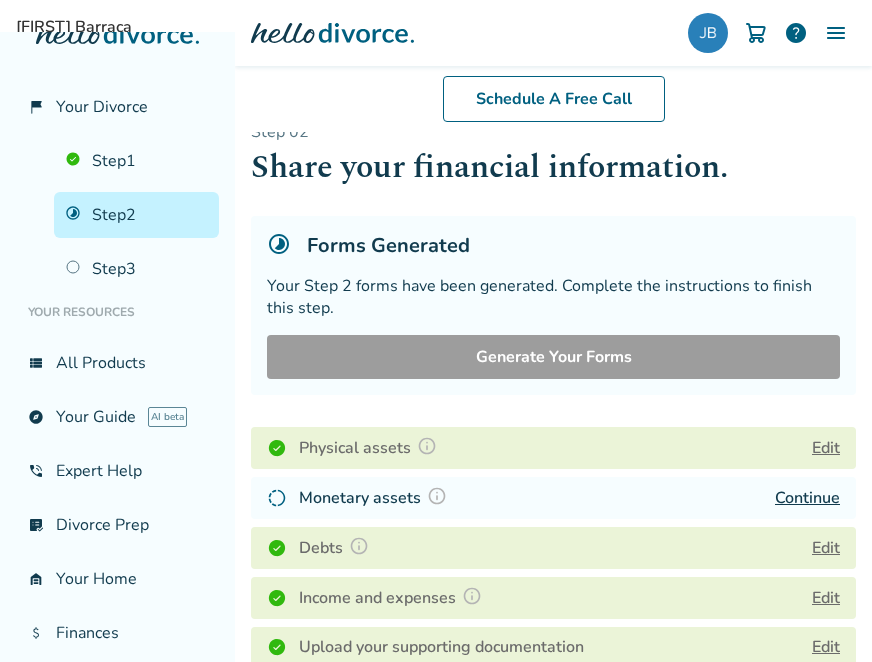 scroll, scrollTop: 200, scrollLeft: 0, axis: vertical 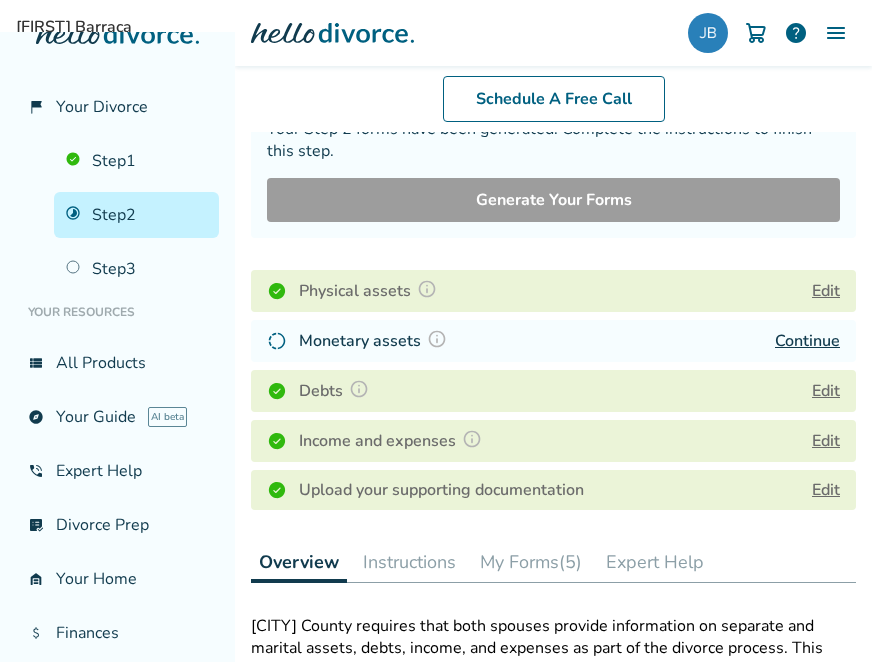 click on "Continue" at bounding box center [807, 341] 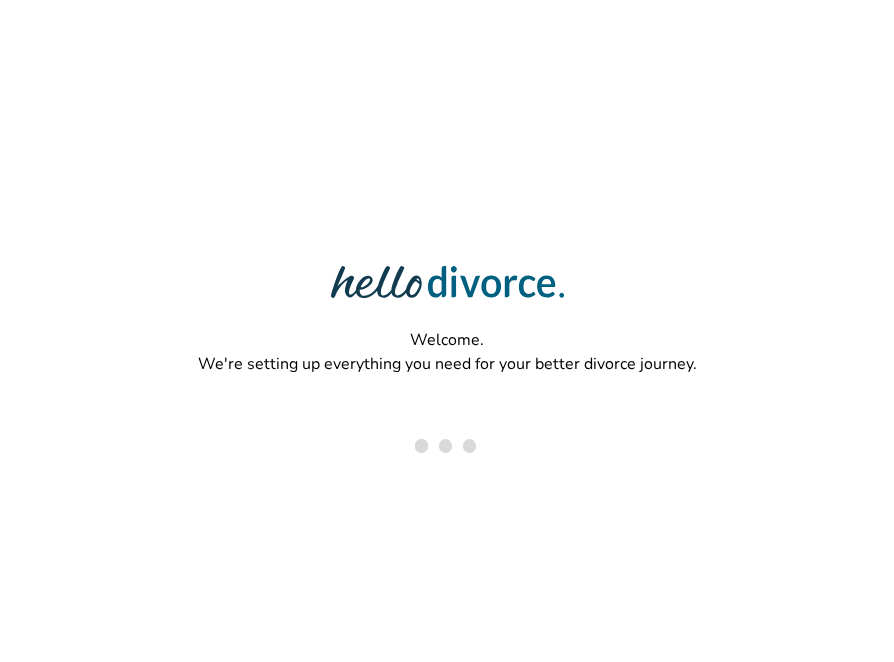 scroll, scrollTop: 0, scrollLeft: 0, axis: both 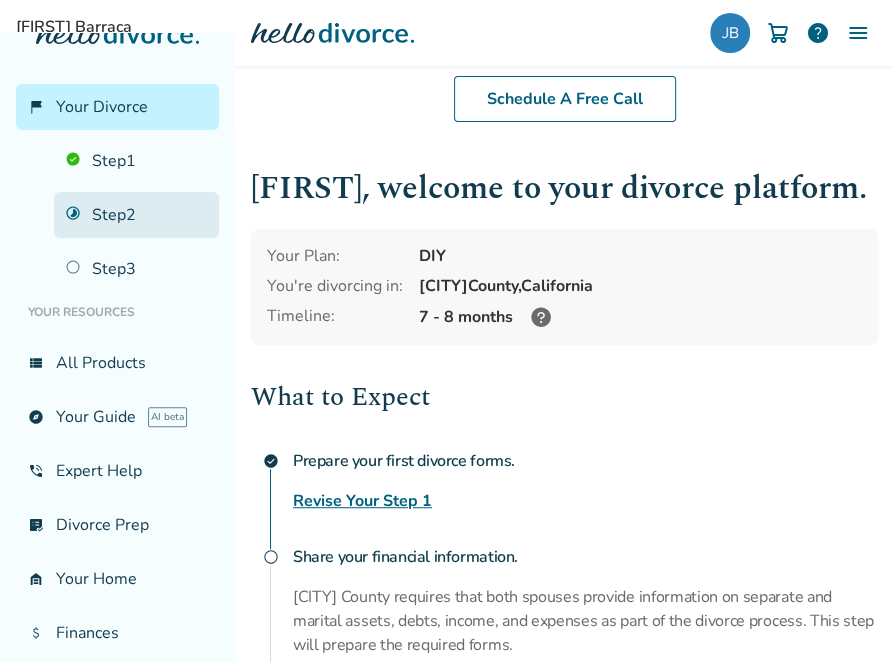 click on "Step  2" at bounding box center [136, 215] 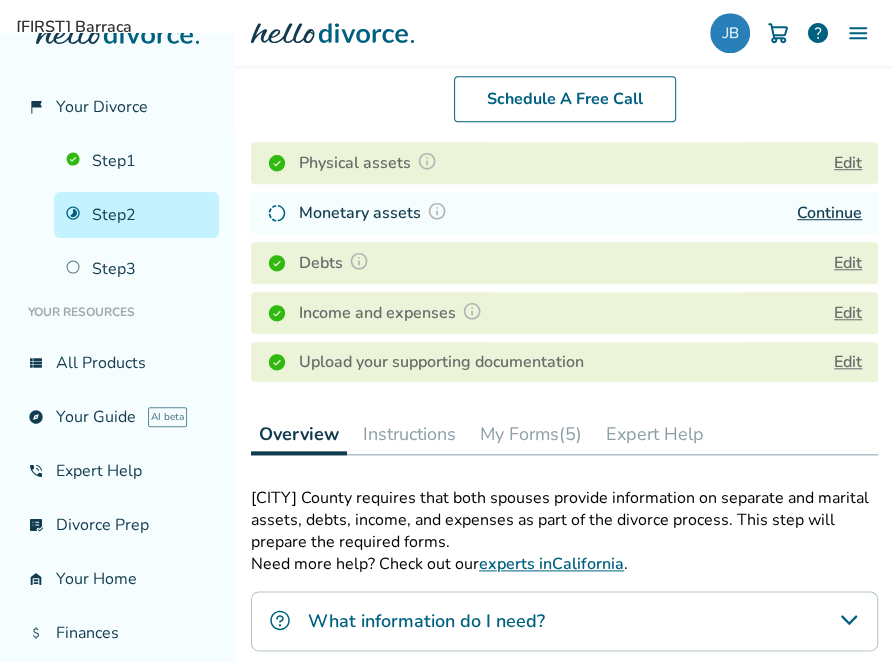 scroll, scrollTop: 304, scrollLeft: 0, axis: vertical 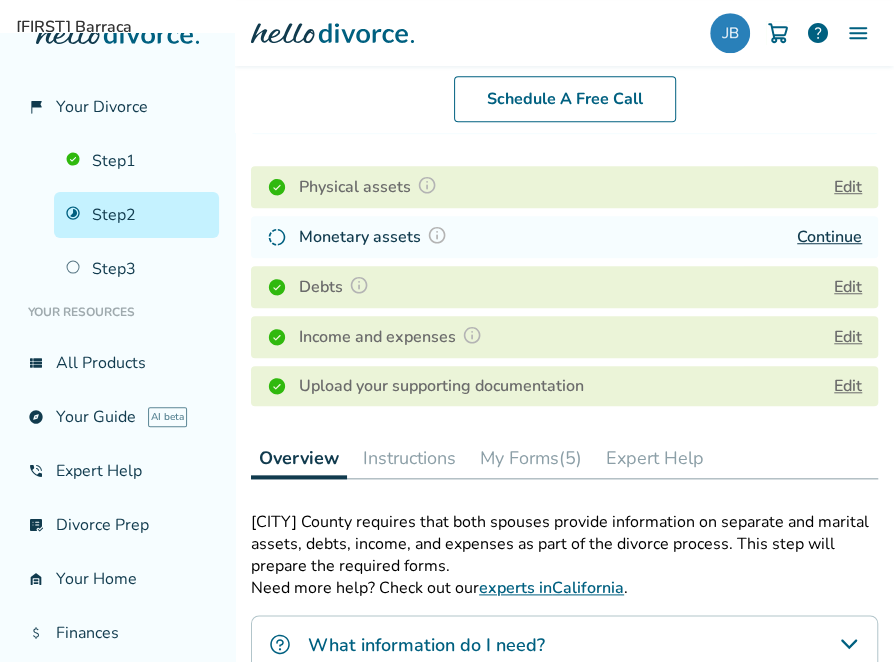 click on "My Forms  (5)" at bounding box center [531, 458] 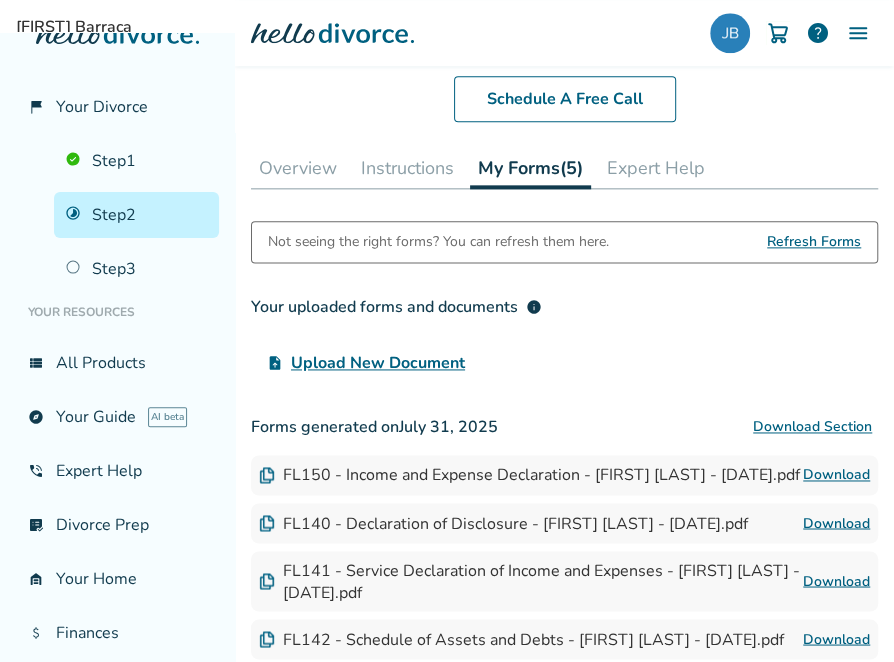 scroll, scrollTop: 704, scrollLeft: 0, axis: vertical 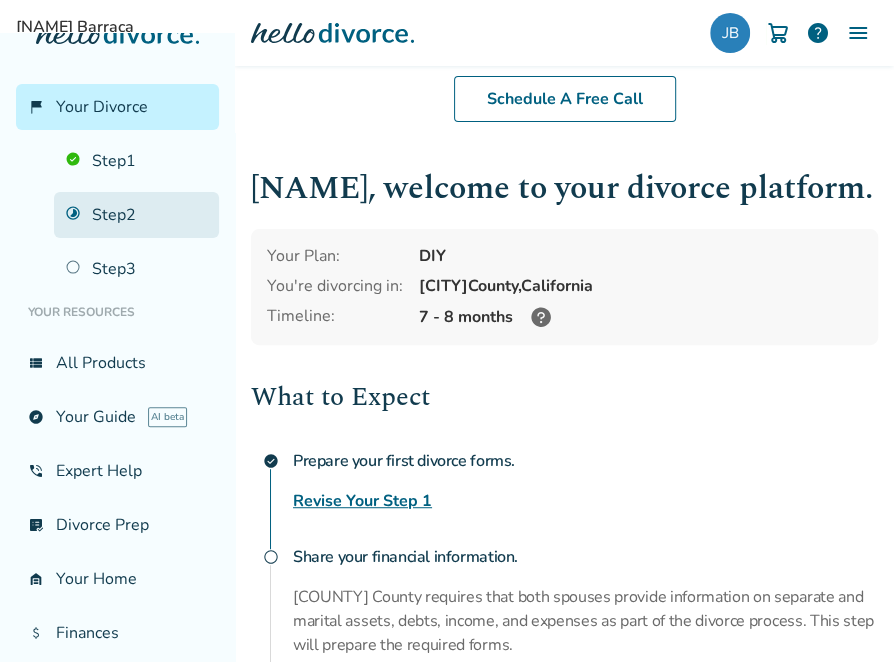 click on "Step  2" at bounding box center [136, 215] 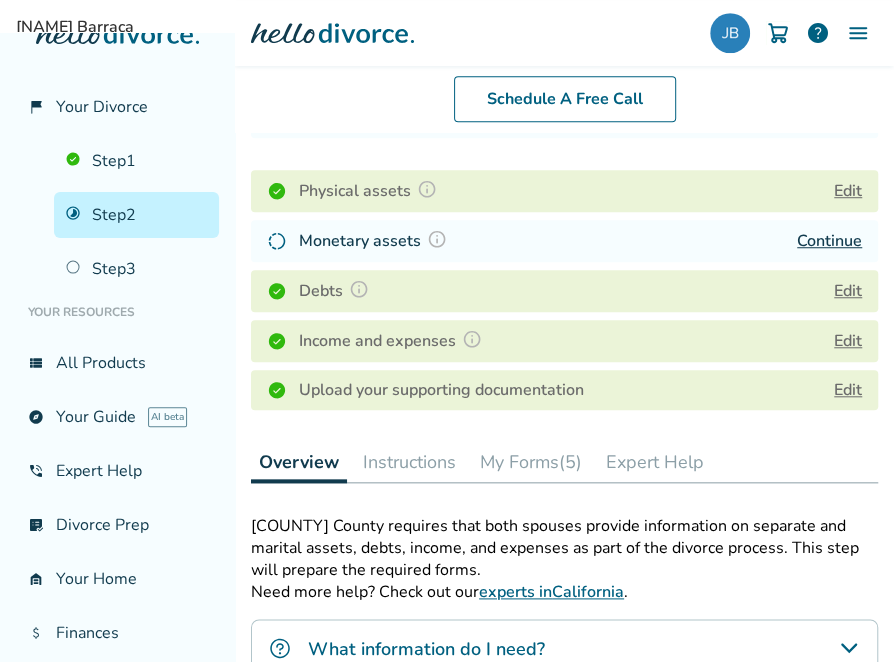 scroll, scrollTop: 400, scrollLeft: 0, axis: vertical 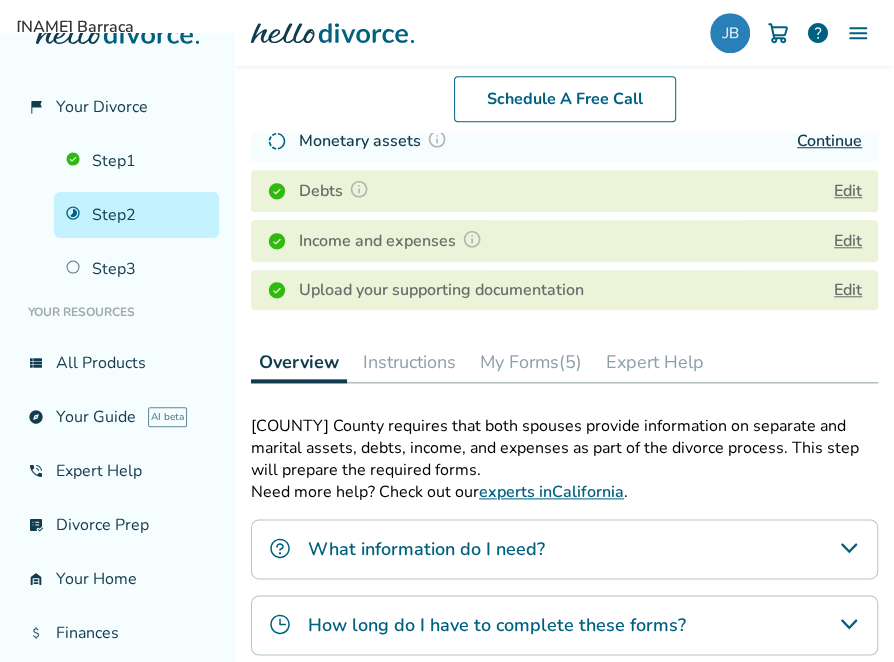 click on "My Forms  (5)" at bounding box center (531, 362) 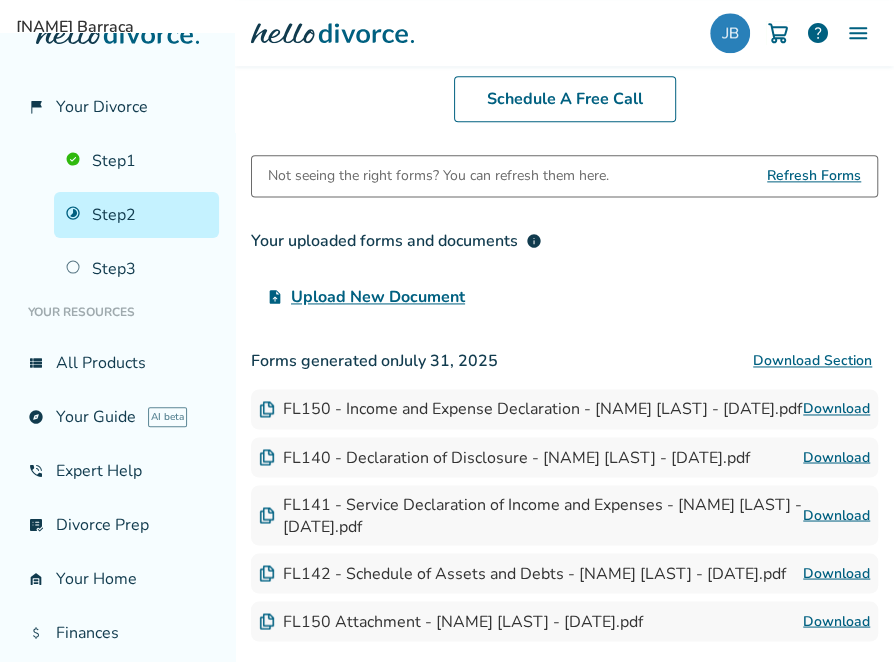scroll, scrollTop: 700, scrollLeft: 0, axis: vertical 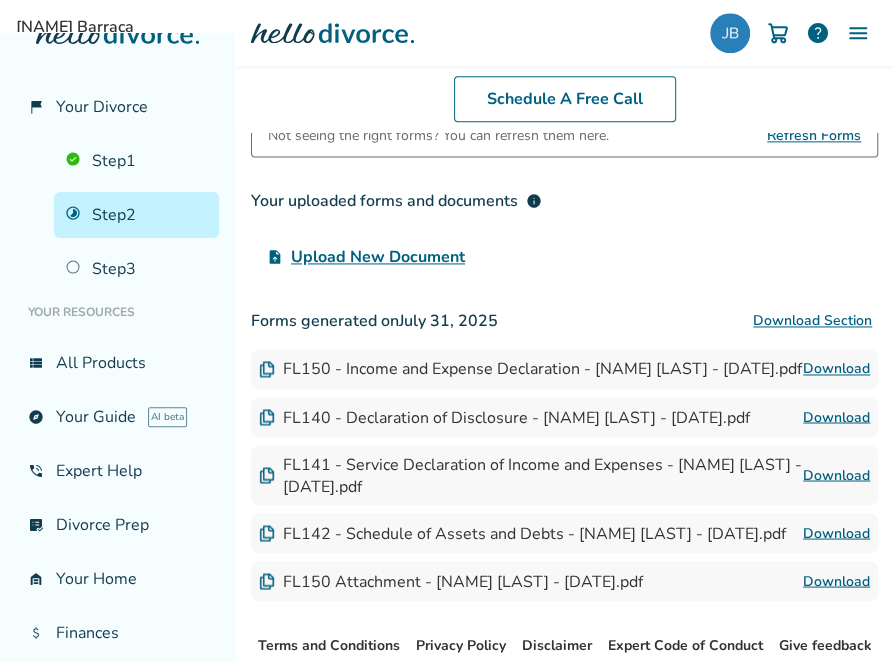 click on "Download Section" at bounding box center [812, 321] 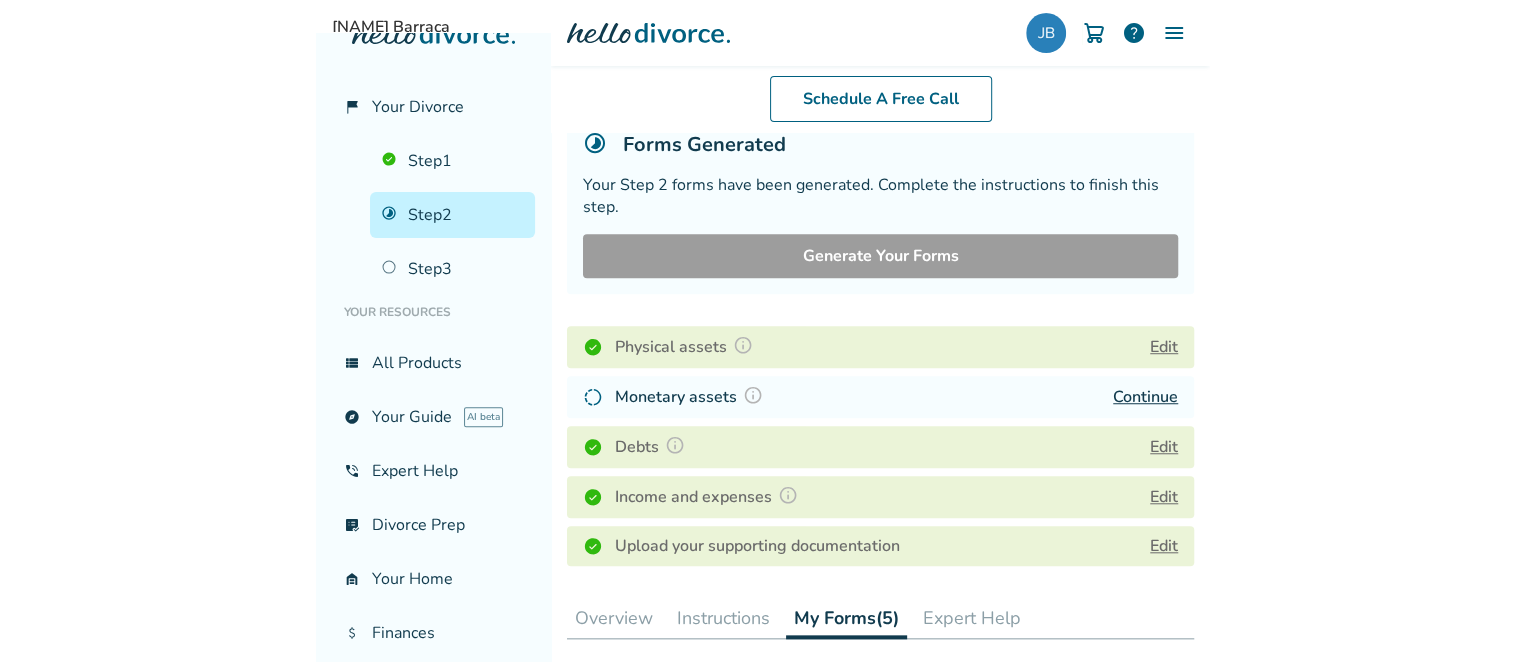 scroll, scrollTop: 0, scrollLeft: 0, axis: both 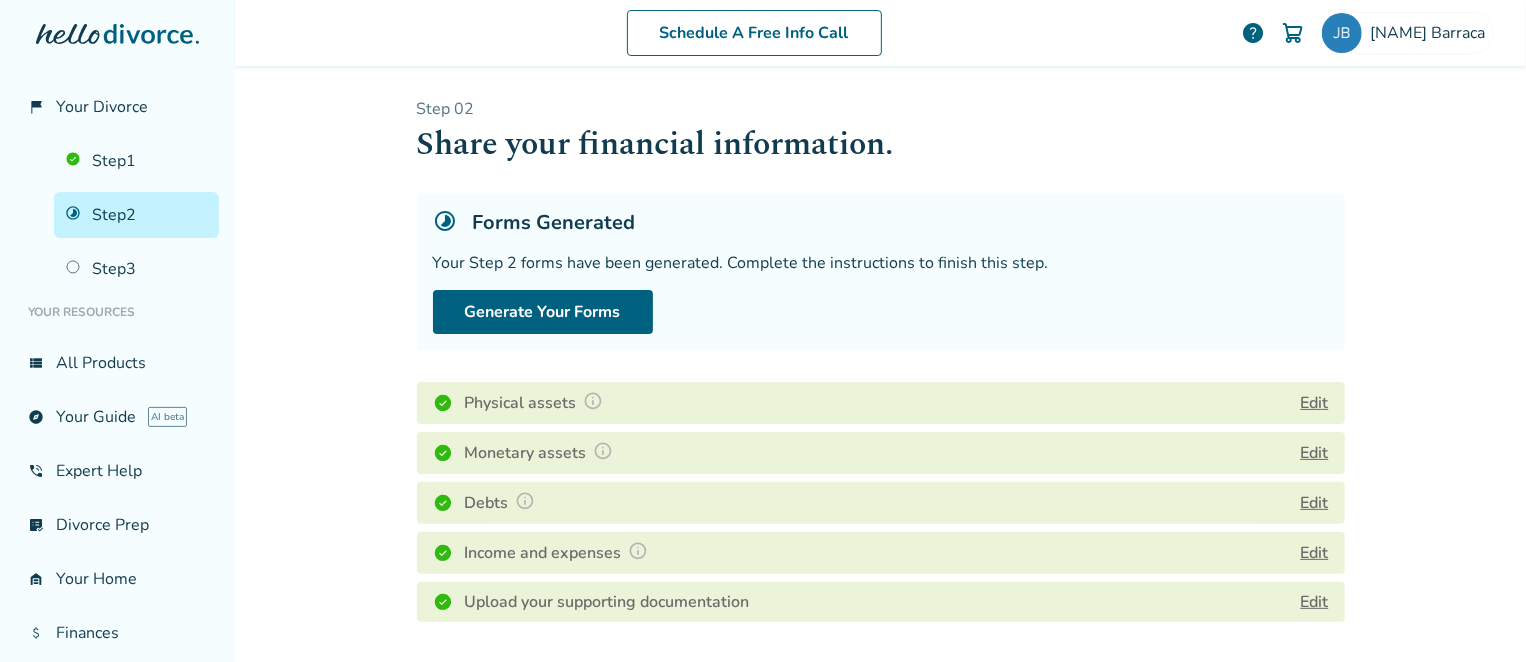 click on "Step  2" at bounding box center [136, 215] 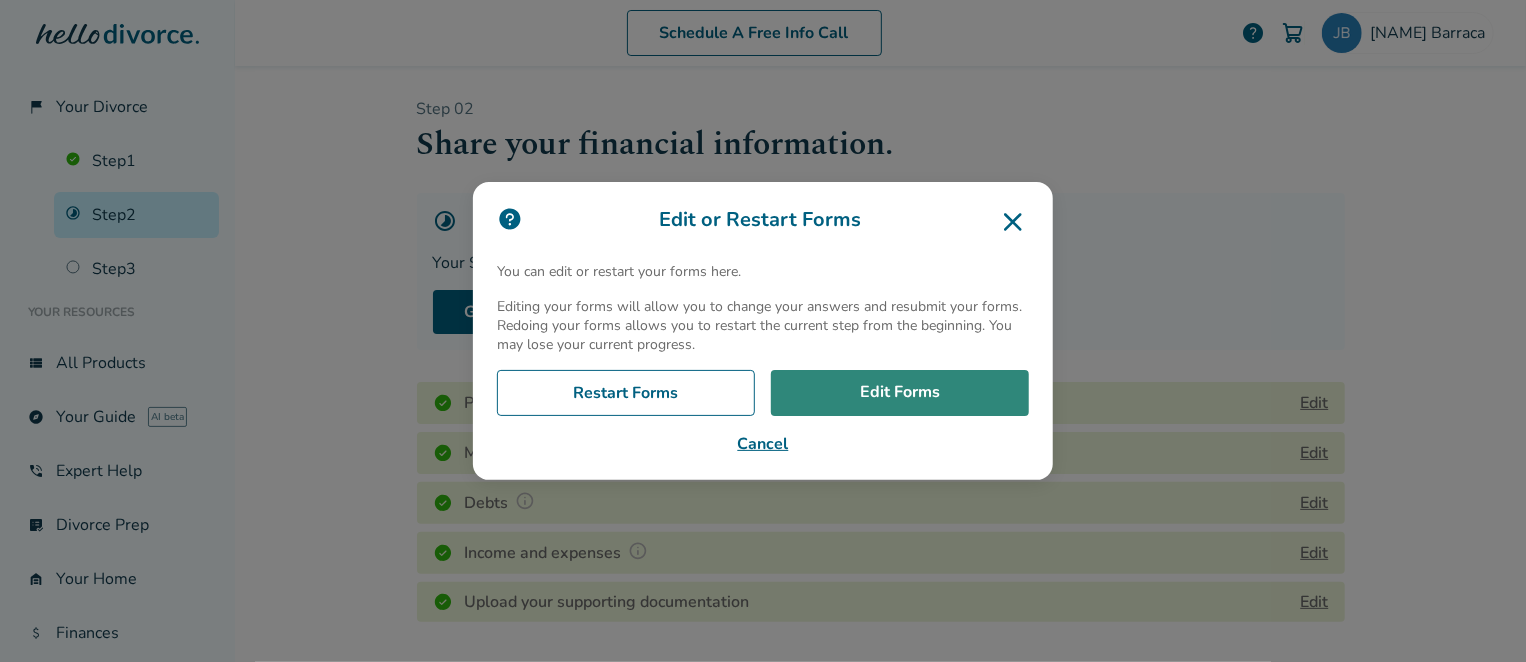 click on "Edit Forms" at bounding box center (900, 393) 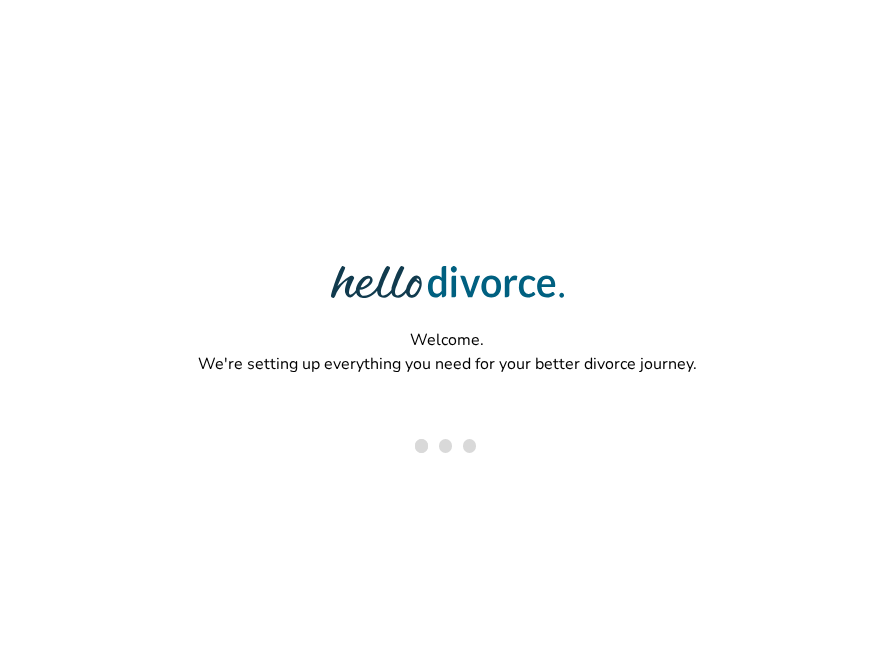 scroll, scrollTop: 0, scrollLeft: 0, axis: both 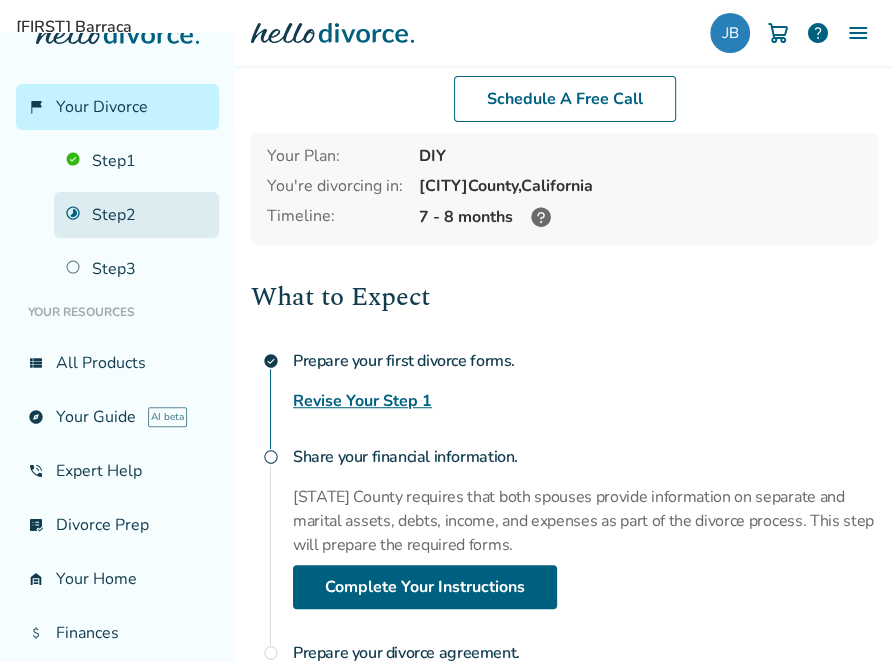 click on "Step  2" at bounding box center (136, 215) 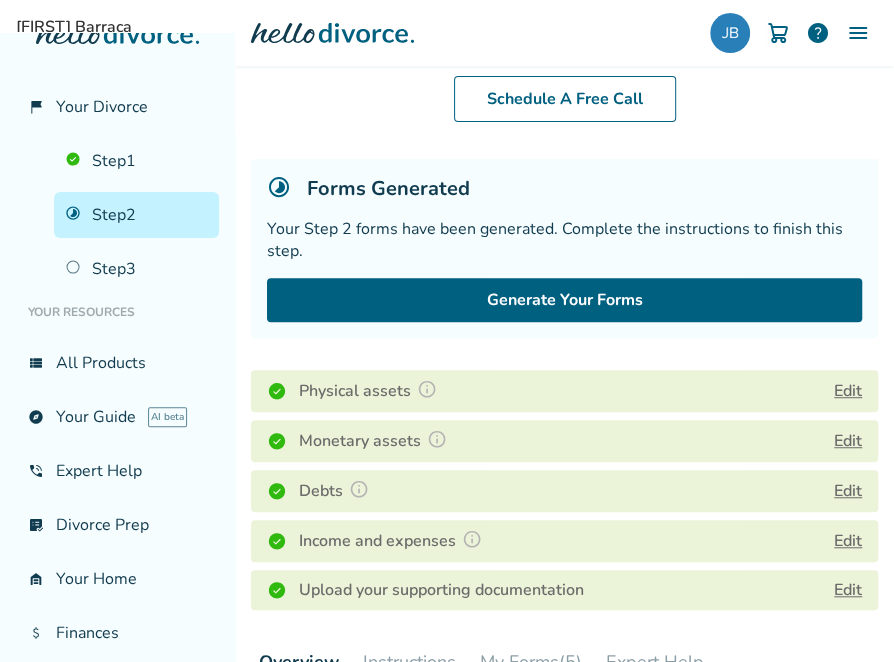 click on "Edit" at bounding box center (848, 491) 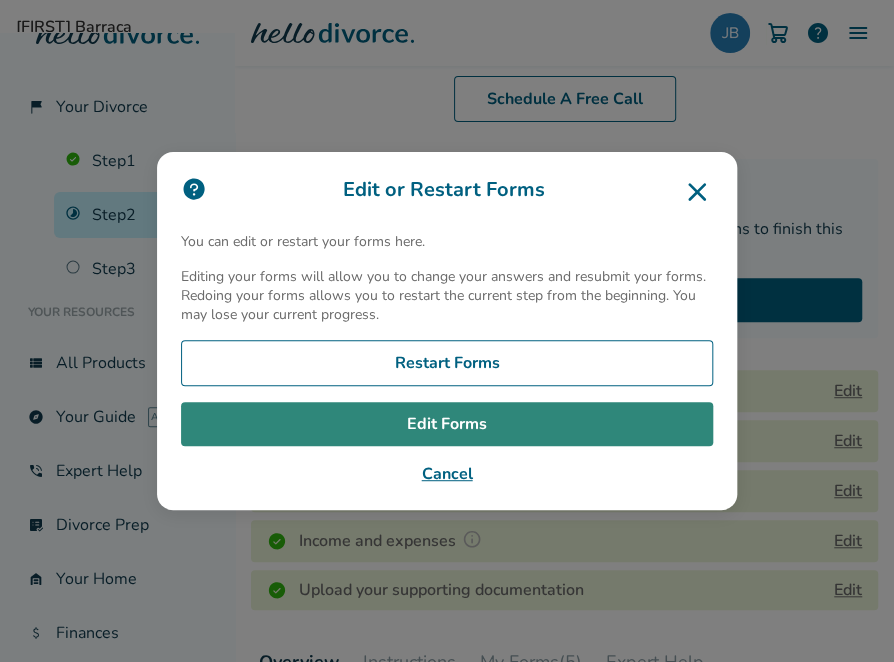click on "Edit Forms" at bounding box center (447, 424) 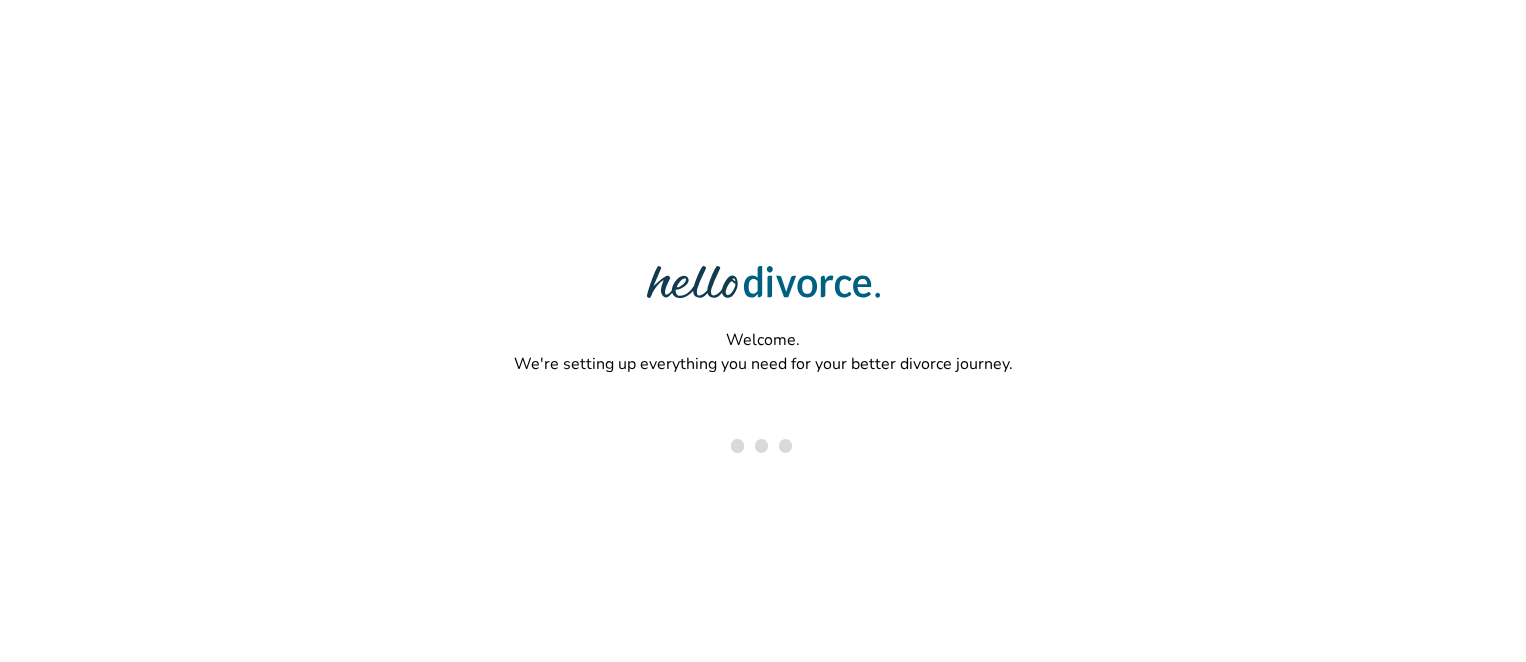 scroll, scrollTop: 0, scrollLeft: 0, axis: both 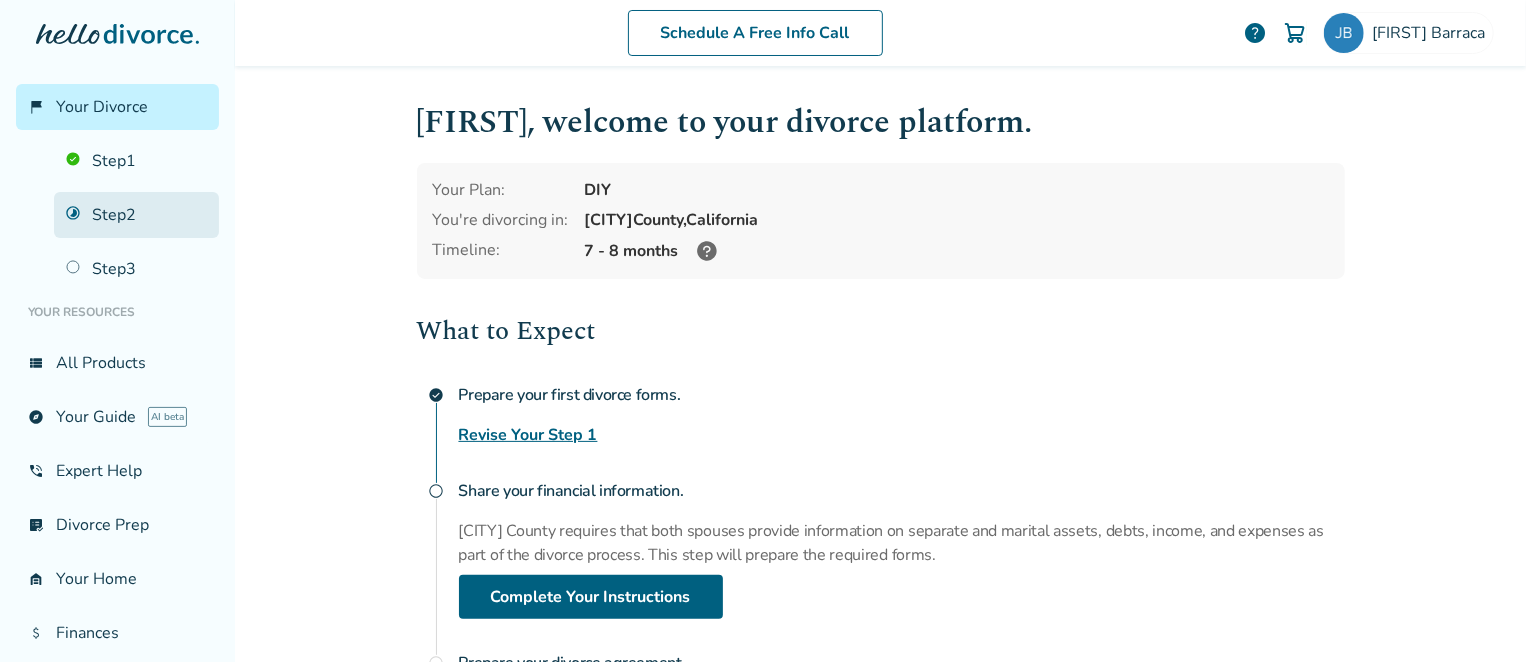 click on "Step  2" at bounding box center (136, 215) 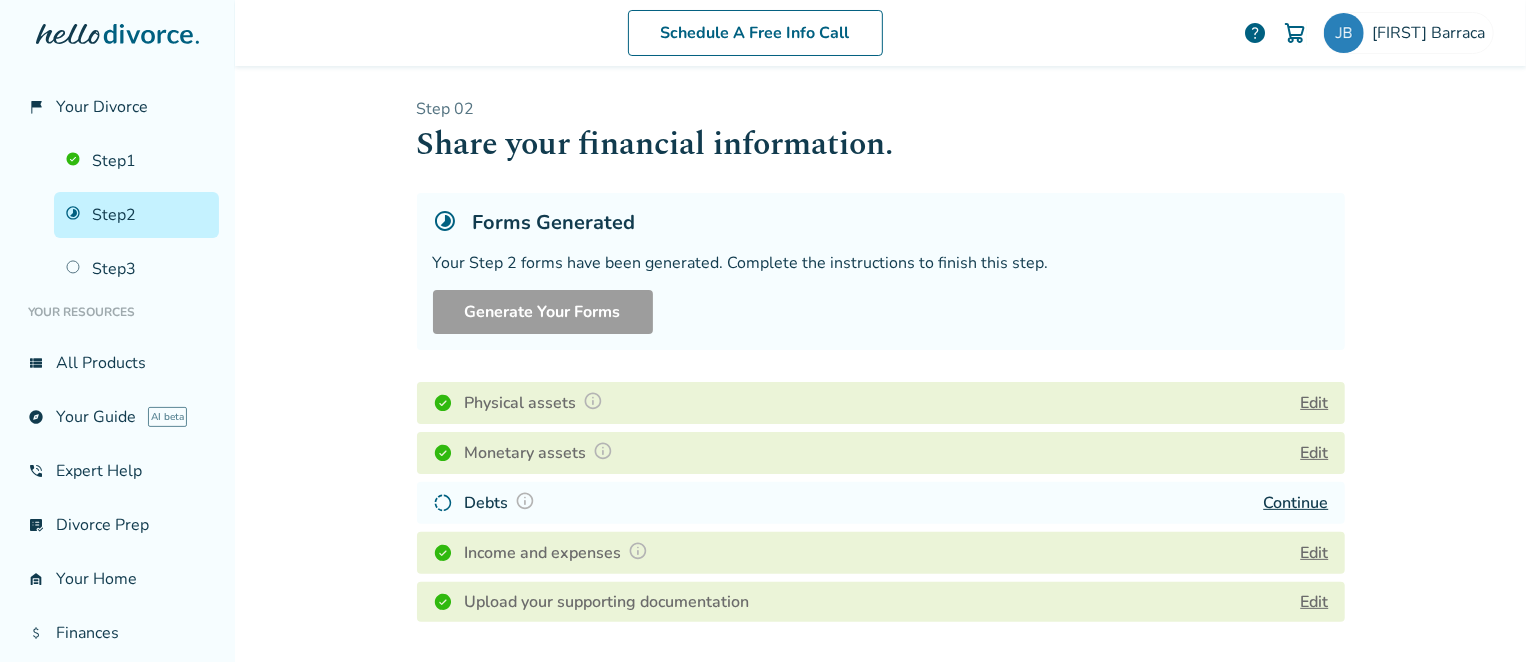click on "Continue" at bounding box center (1296, 503) 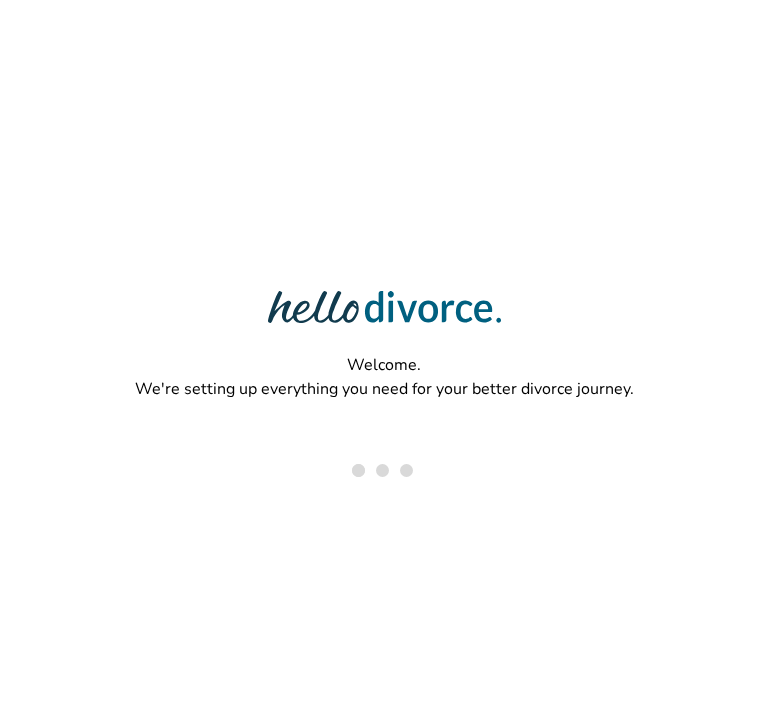 scroll, scrollTop: 0, scrollLeft: 0, axis: both 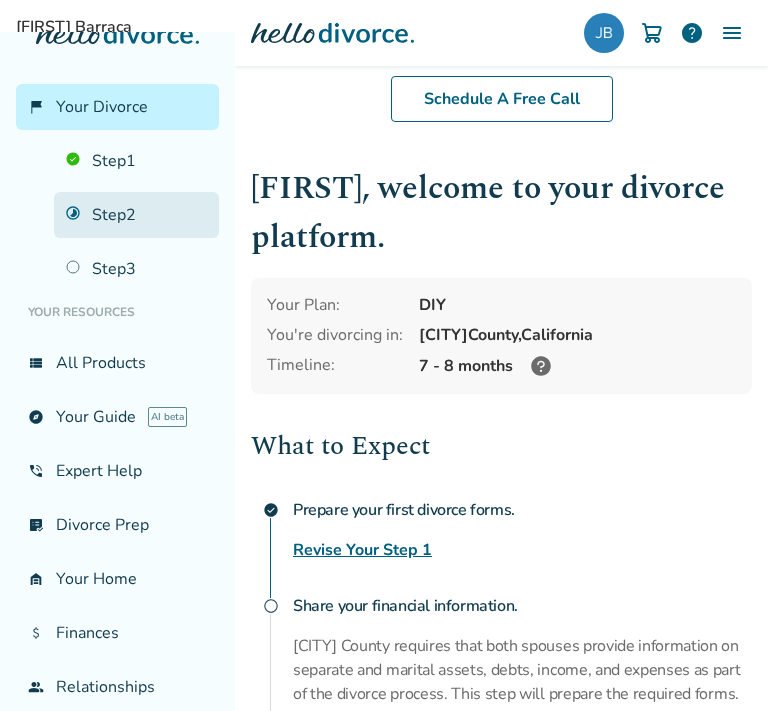 click on "Step  2" at bounding box center [136, 215] 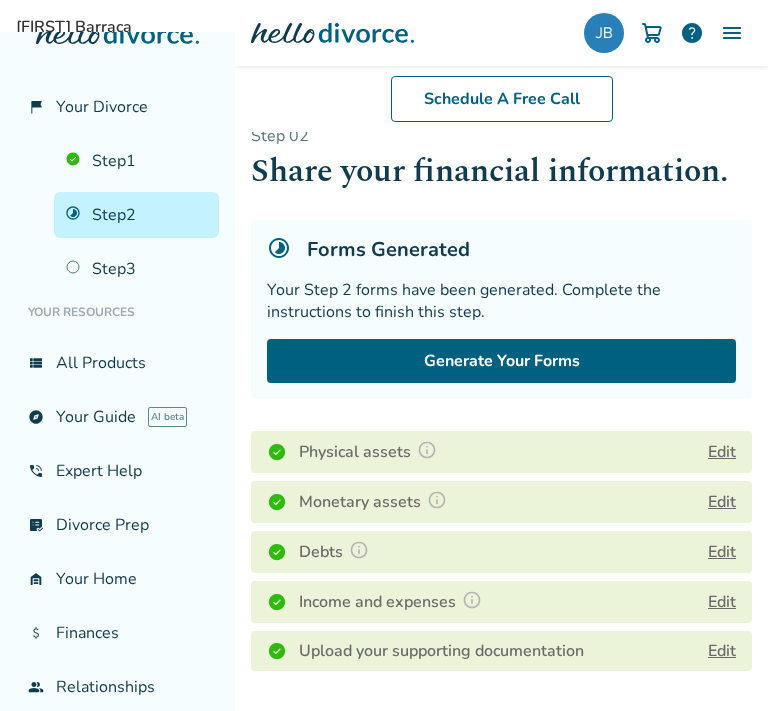 scroll, scrollTop: 200, scrollLeft: 0, axis: vertical 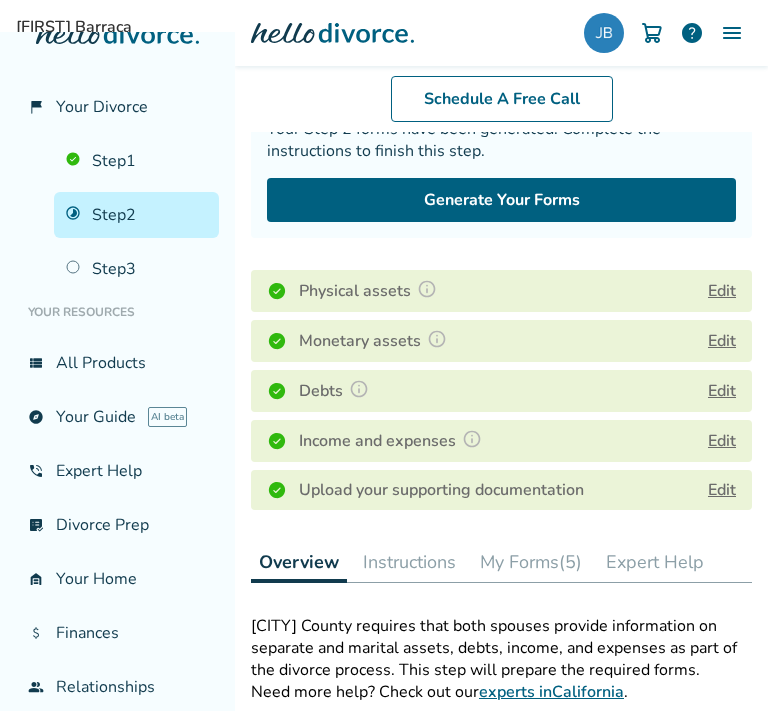 click on "Edit" at bounding box center (722, 441) 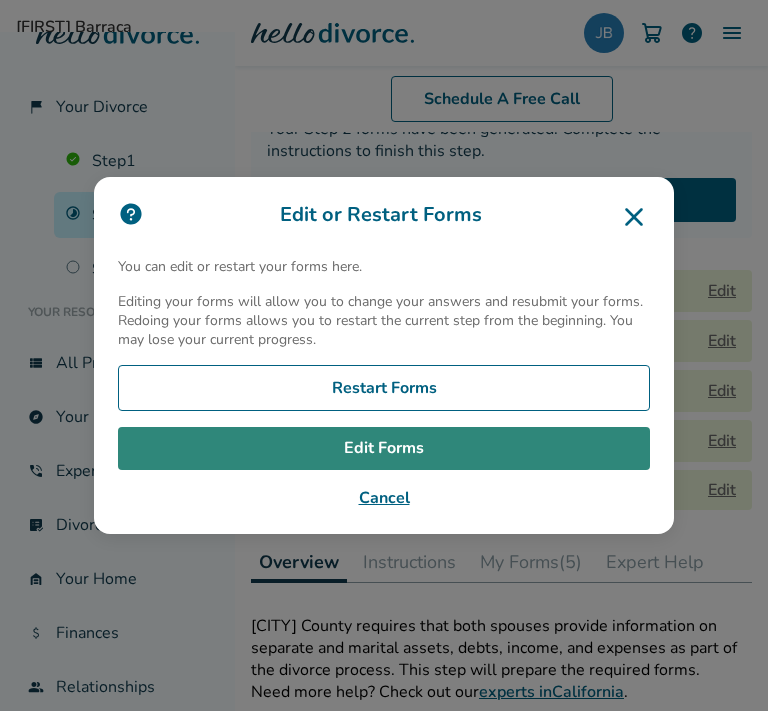 click on "Edit Forms" at bounding box center [384, 449] 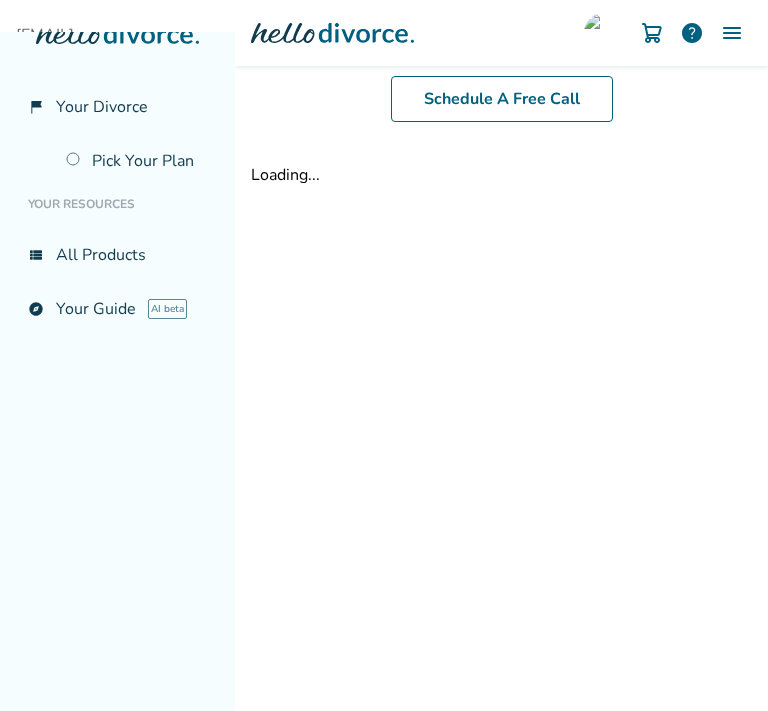 scroll, scrollTop: 0, scrollLeft: 0, axis: both 